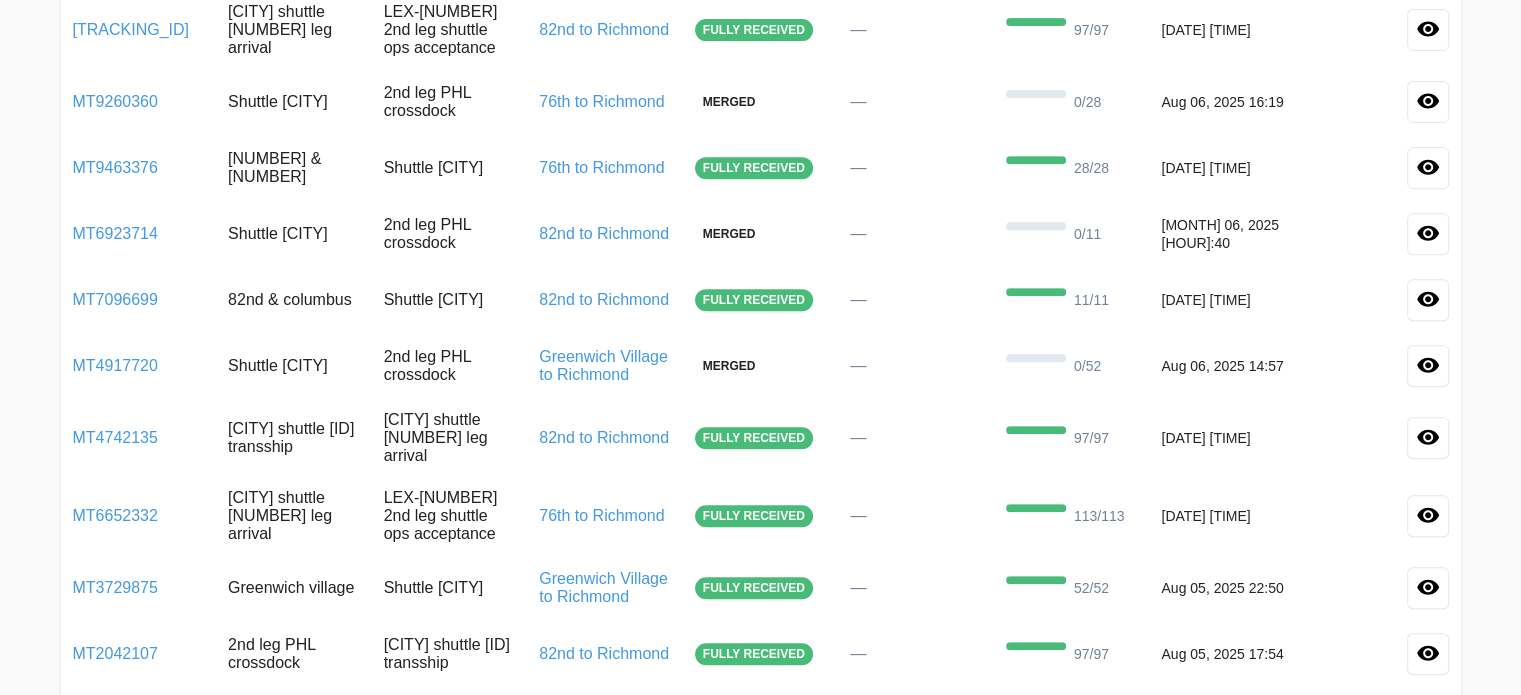 scroll, scrollTop: 795, scrollLeft: 0, axis: vertical 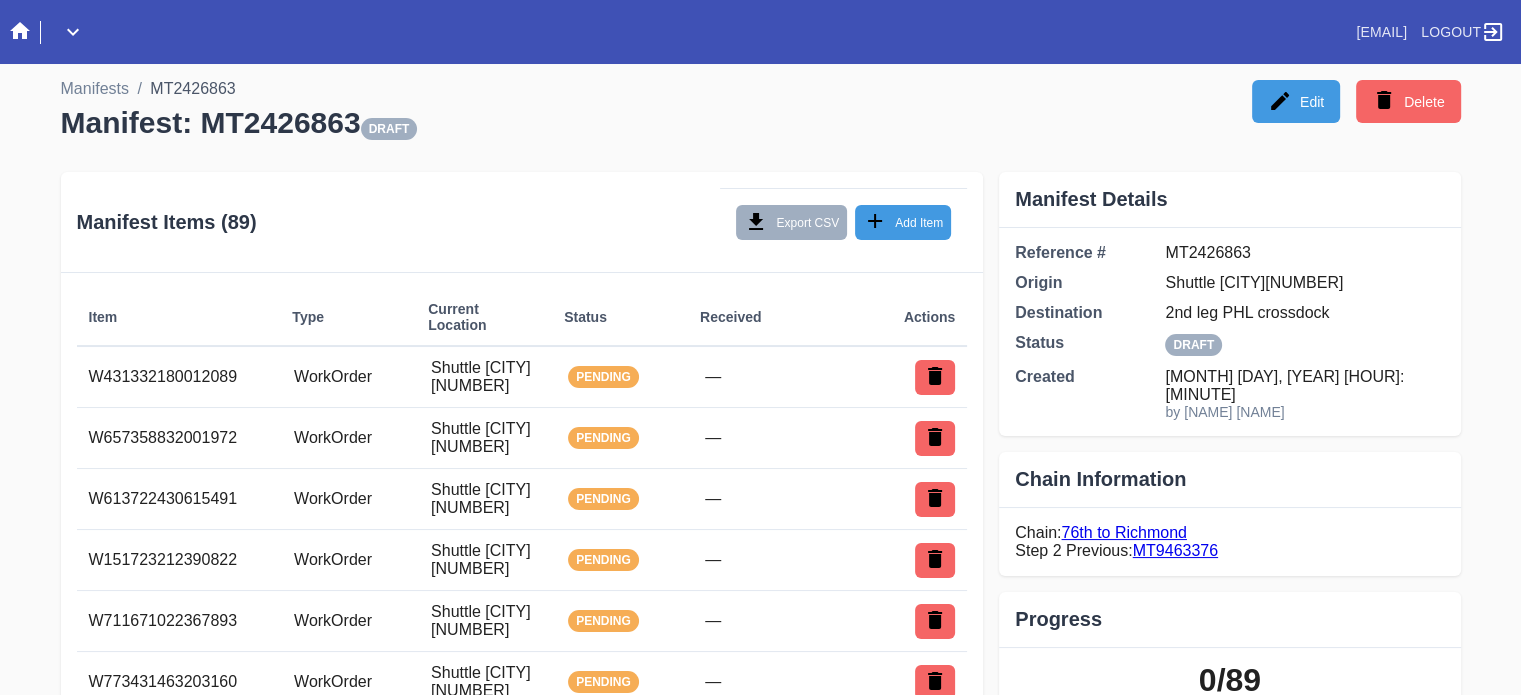 click on "Origin location: [CITY][NUMBER] ([PL][NUMBER])" at bounding box center (760, 2943) 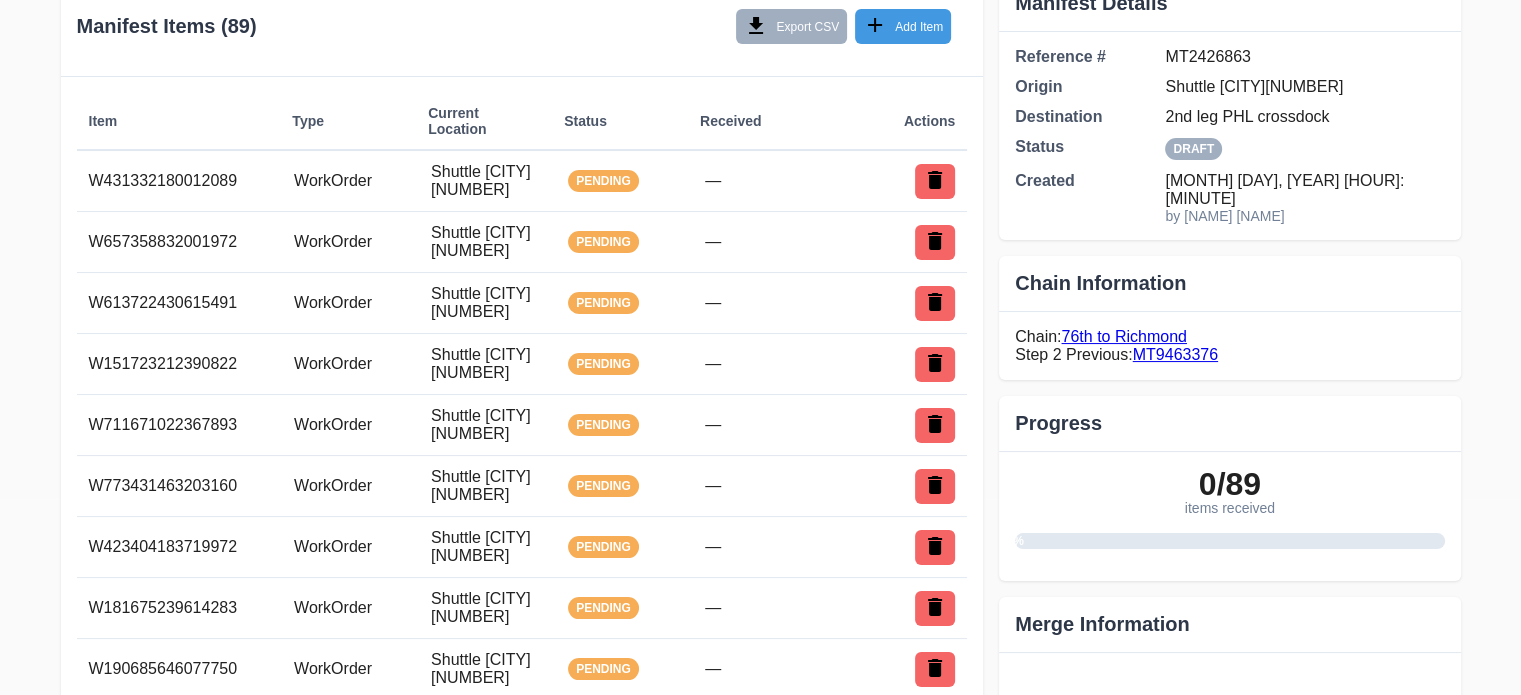 scroll, scrollTop: 0, scrollLeft: 0, axis: both 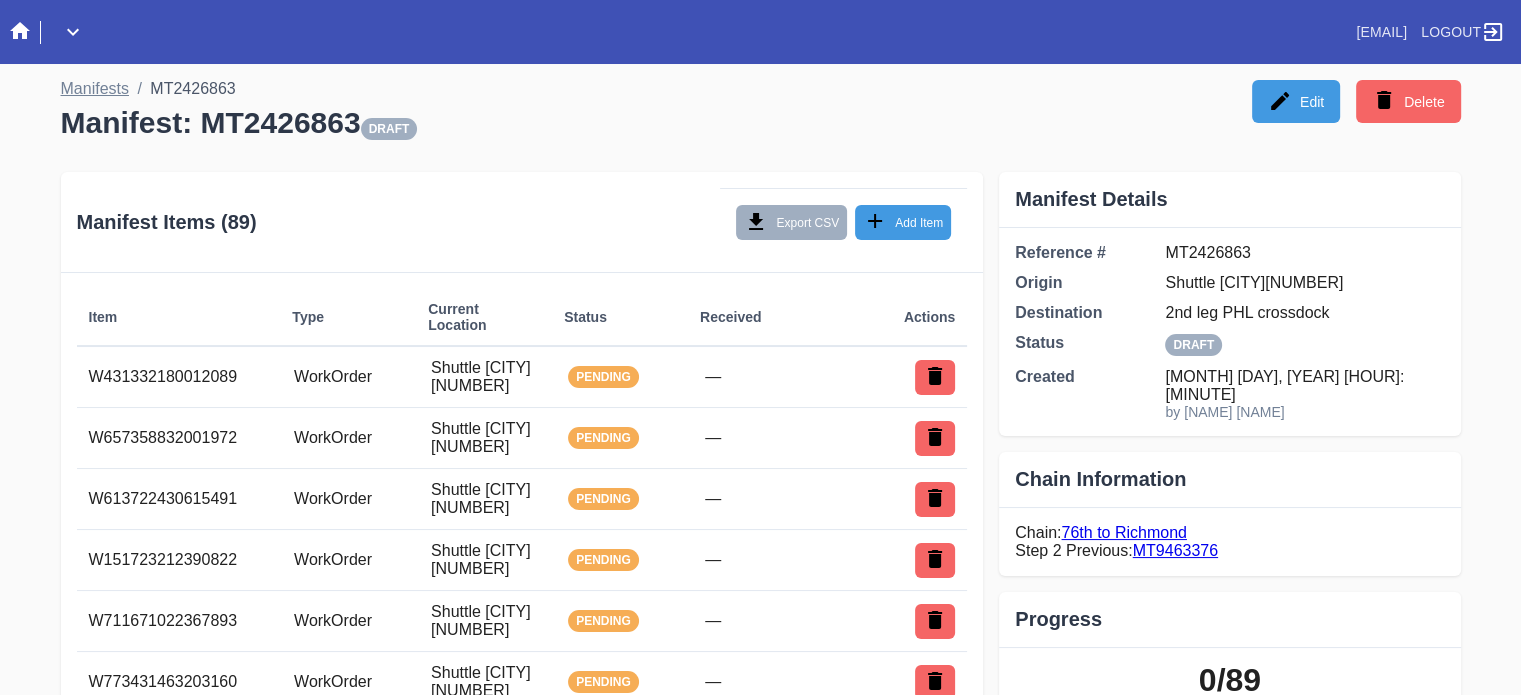click on "Manifests" at bounding box center (95, 88) 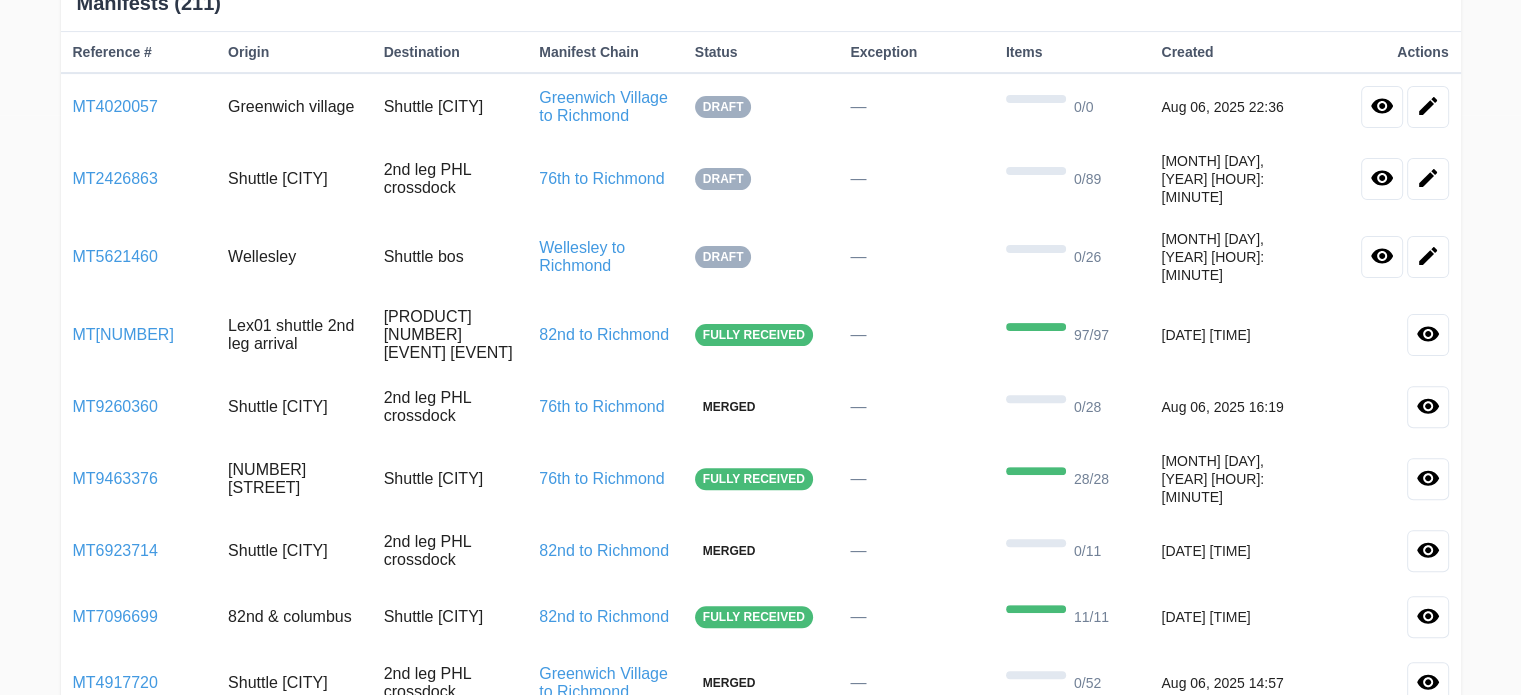 scroll, scrollTop: 622, scrollLeft: 0, axis: vertical 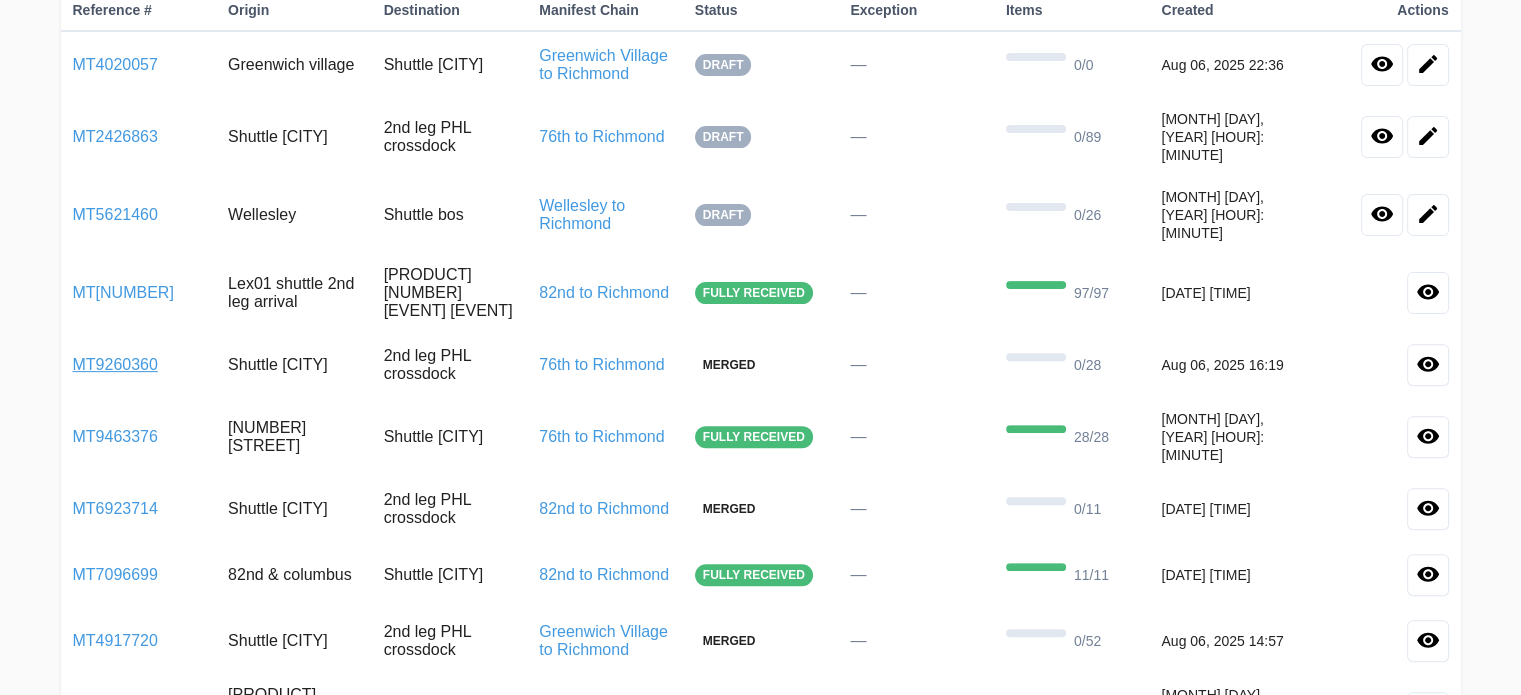 click on "MT9260360" at bounding box center [115, 364] 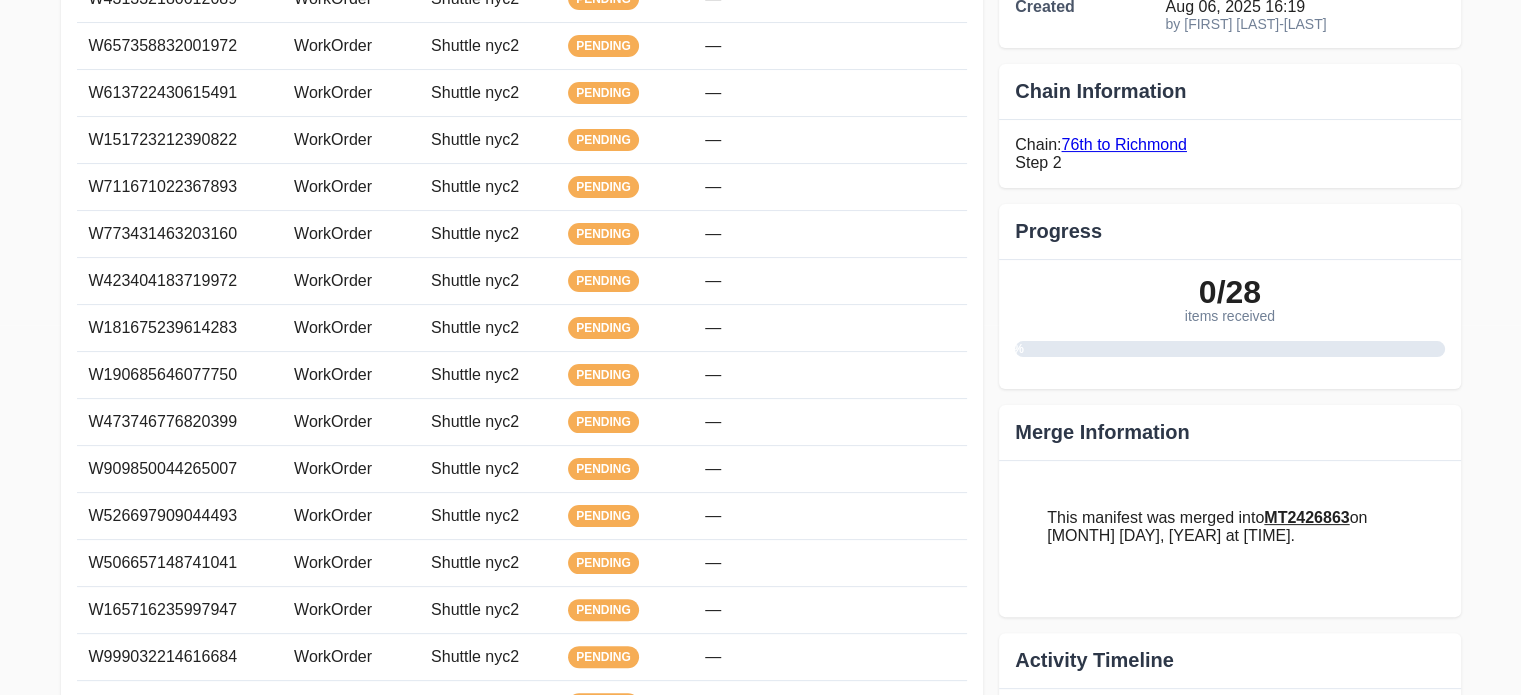 scroll, scrollTop: 0, scrollLeft: 0, axis: both 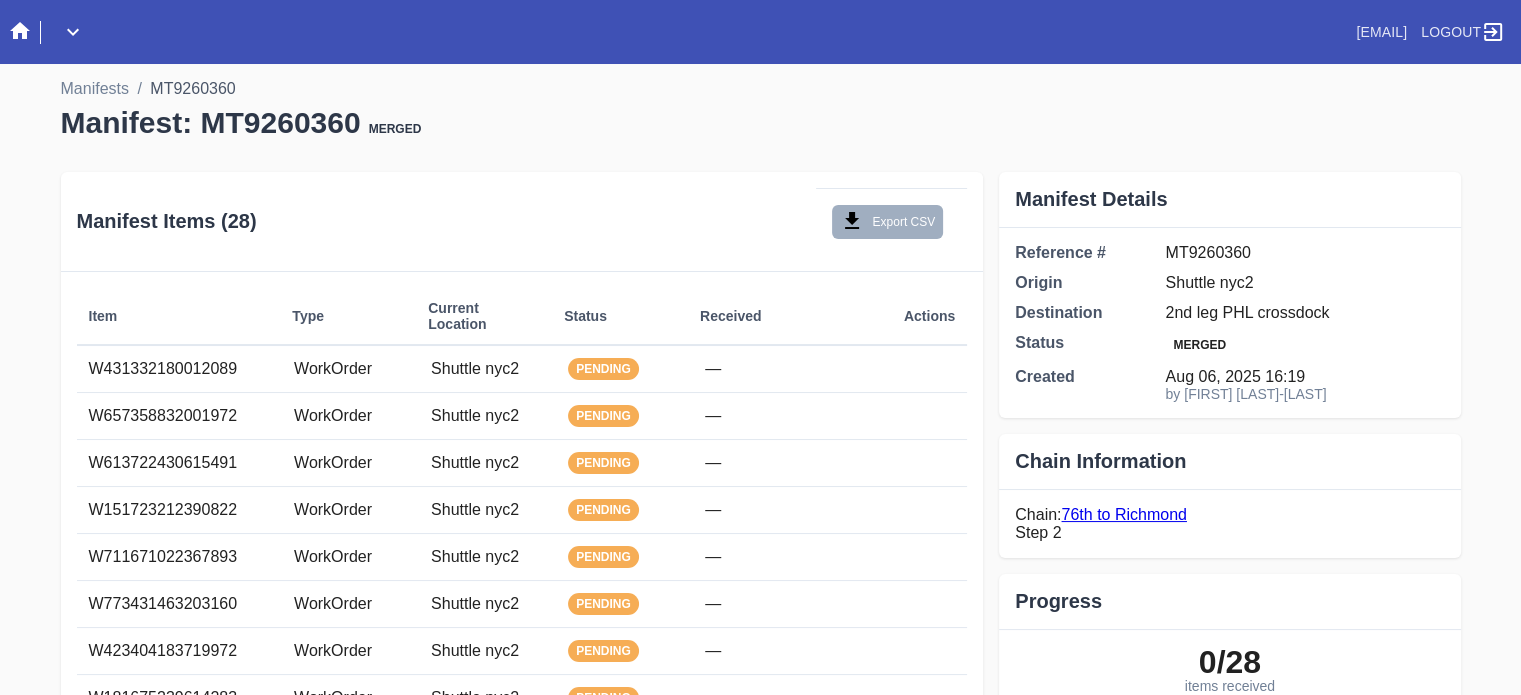 click on "Manifest: MT9260360
Merged" at bounding box center (761, 123) 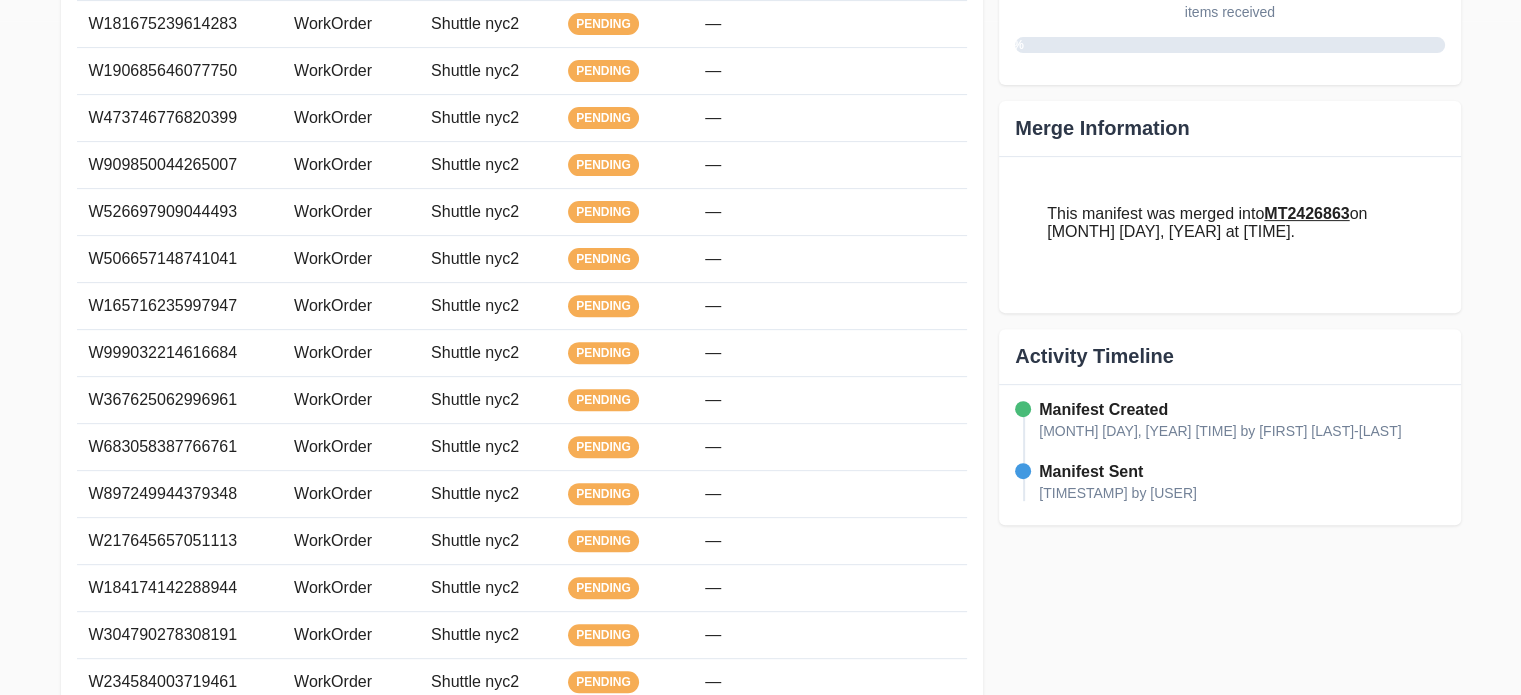 scroll, scrollTop: 639, scrollLeft: 0, axis: vertical 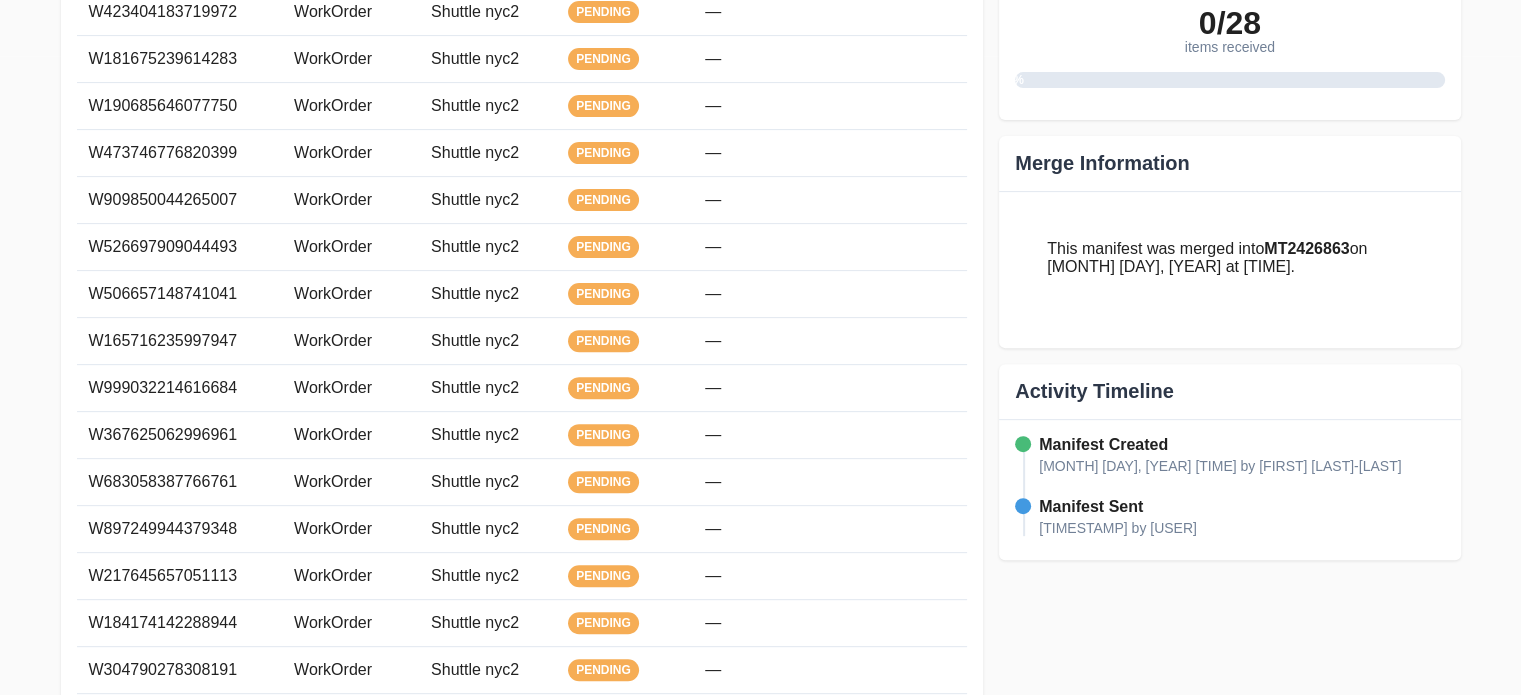 click on "MT2426863" at bounding box center [1306, 248] 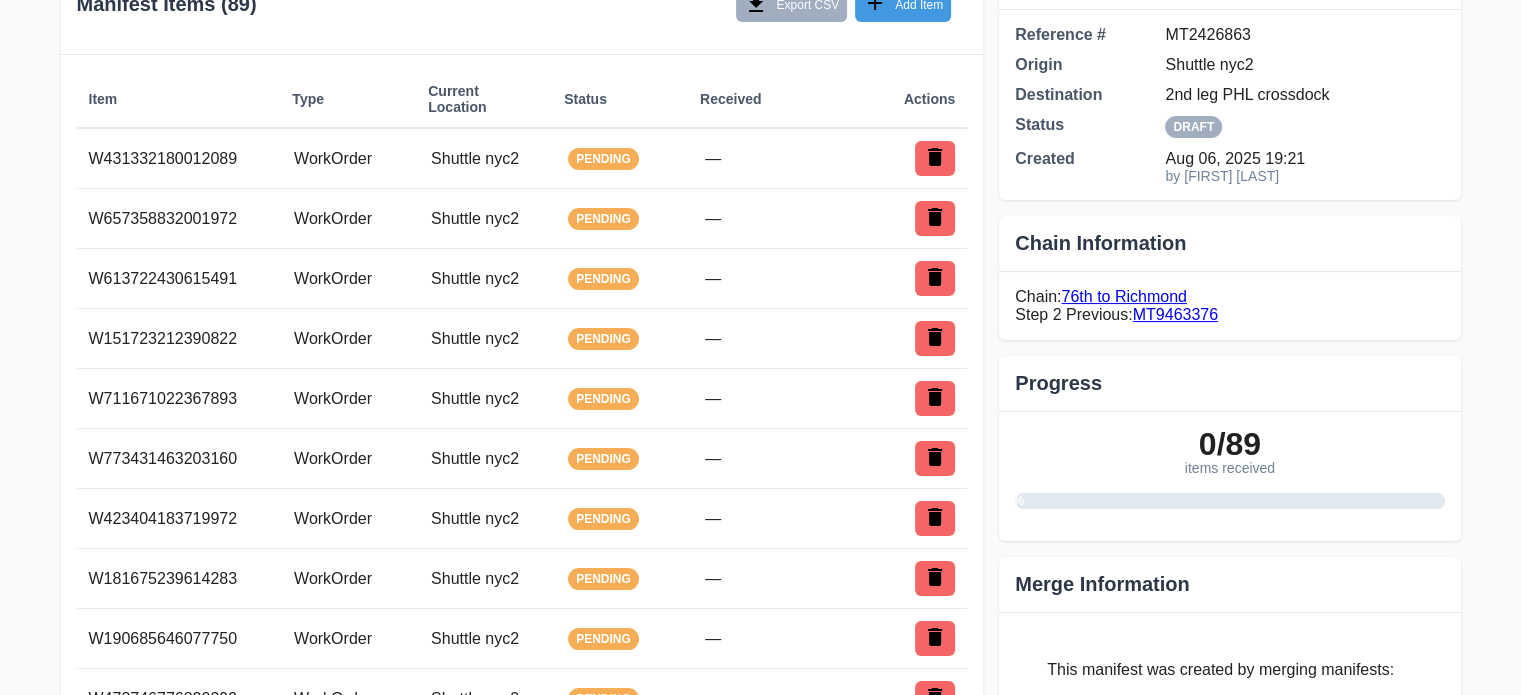 scroll, scrollTop: 0, scrollLeft: 0, axis: both 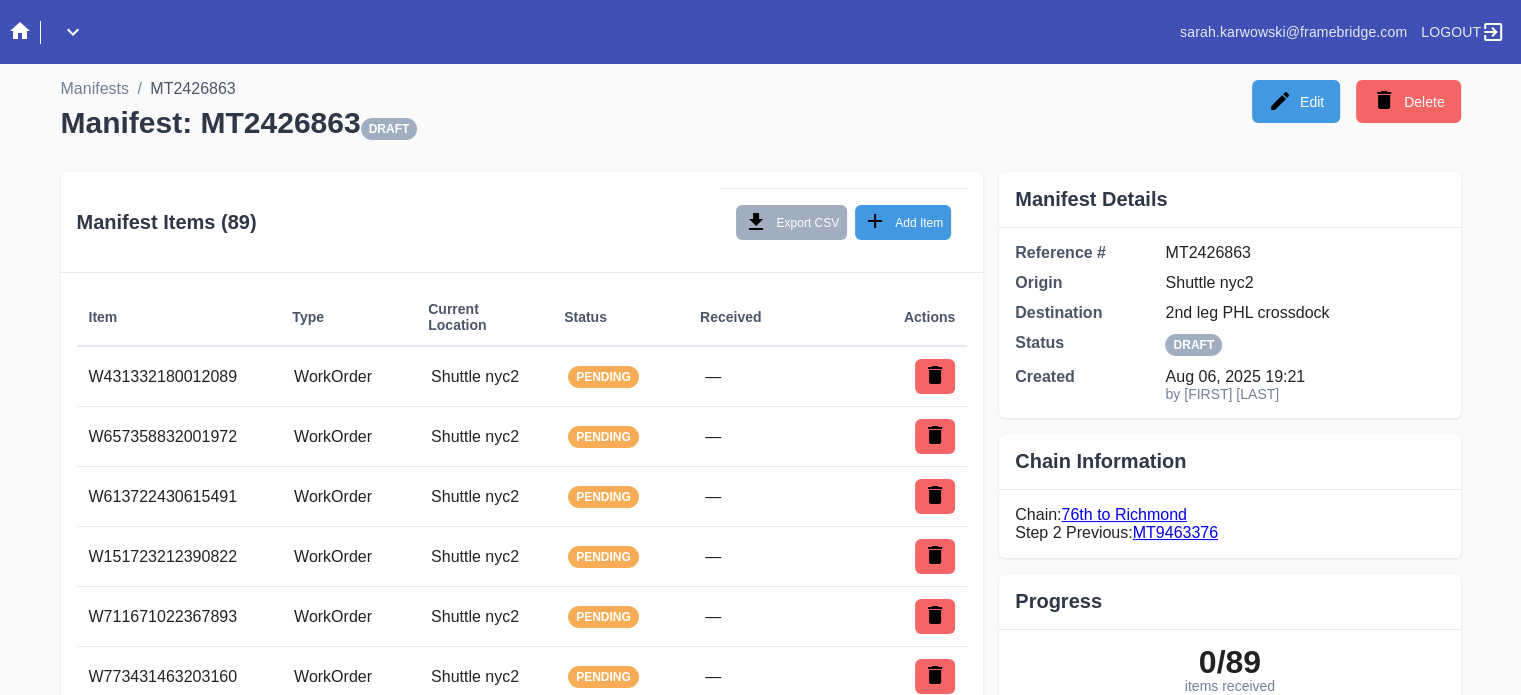 click on "Origin location: [CITY] ([POSTAL])" at bounding box center [760, 2899] 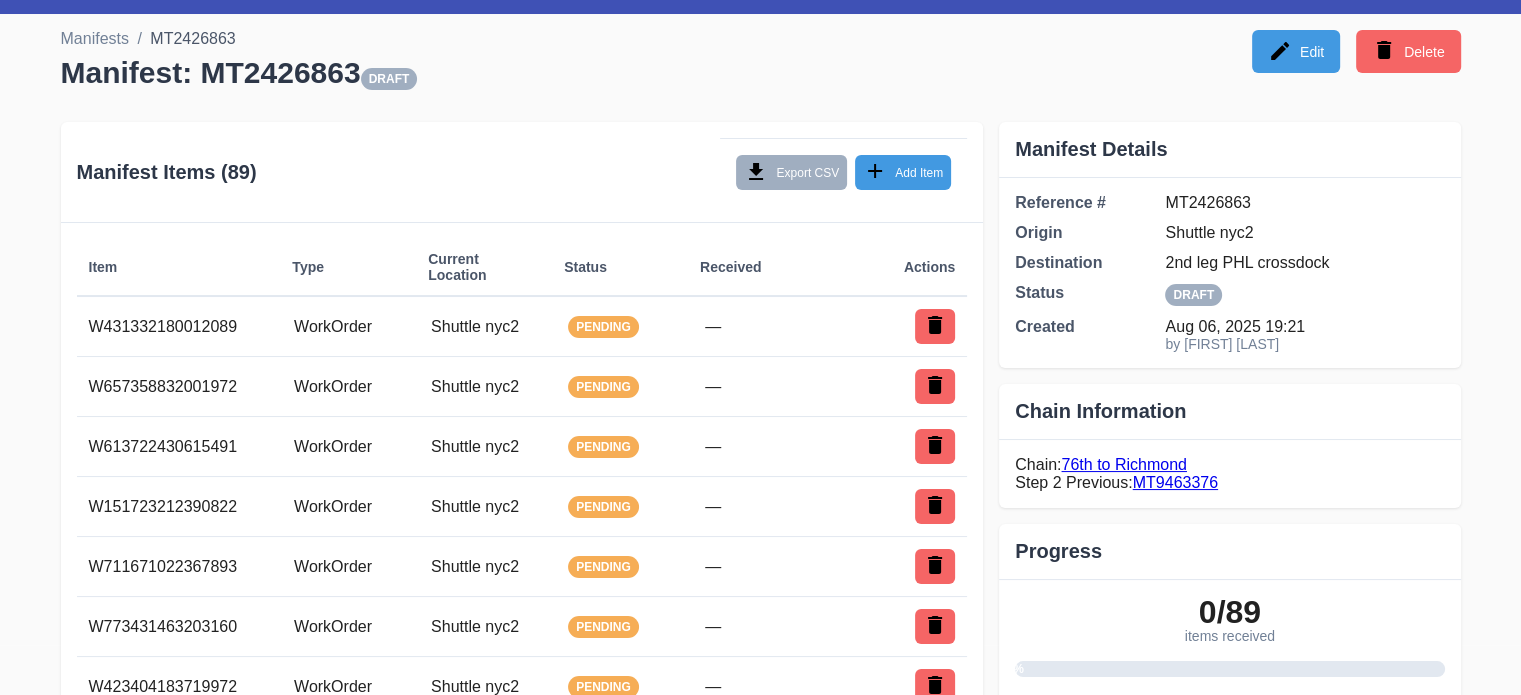 scroll, scrollTop: 0, scrollLeft: 0, axis: both 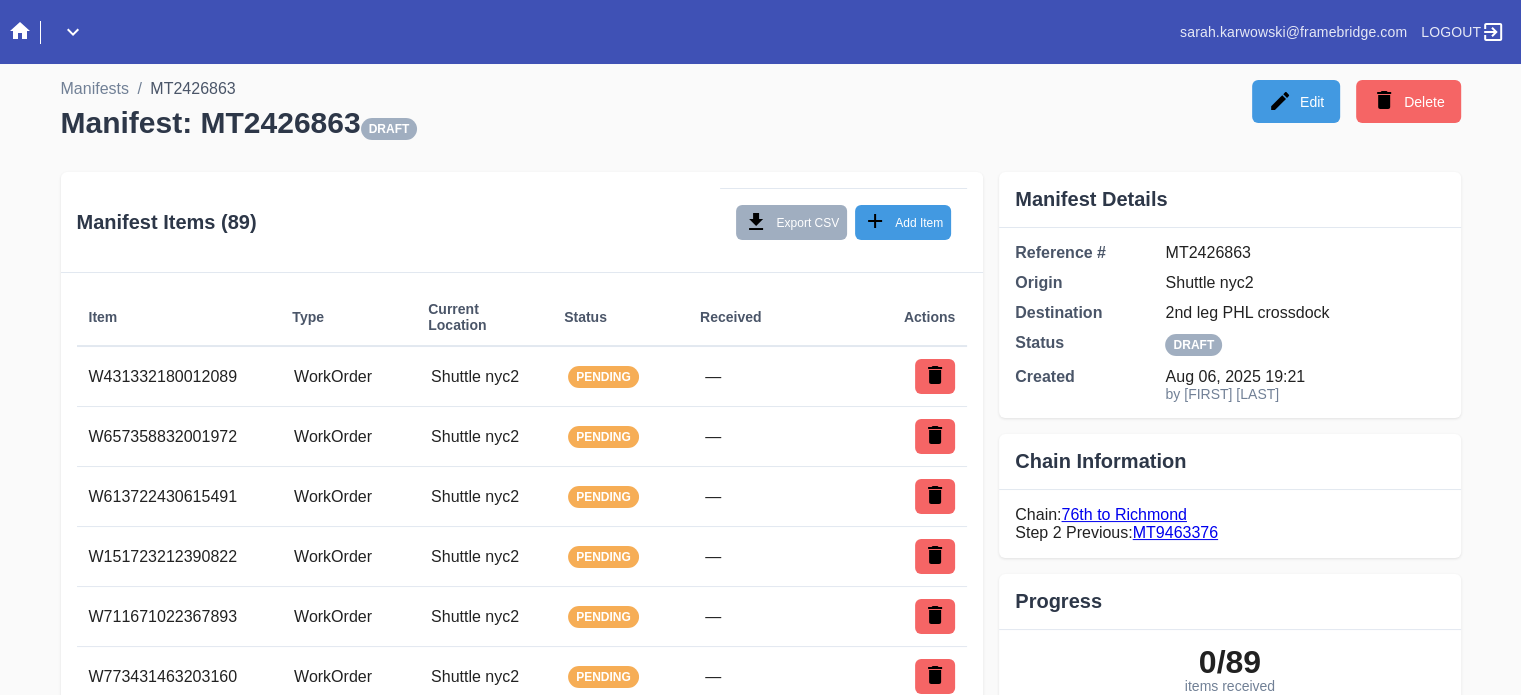 click on "Manifest Details" at bounding box center [1229, 200] 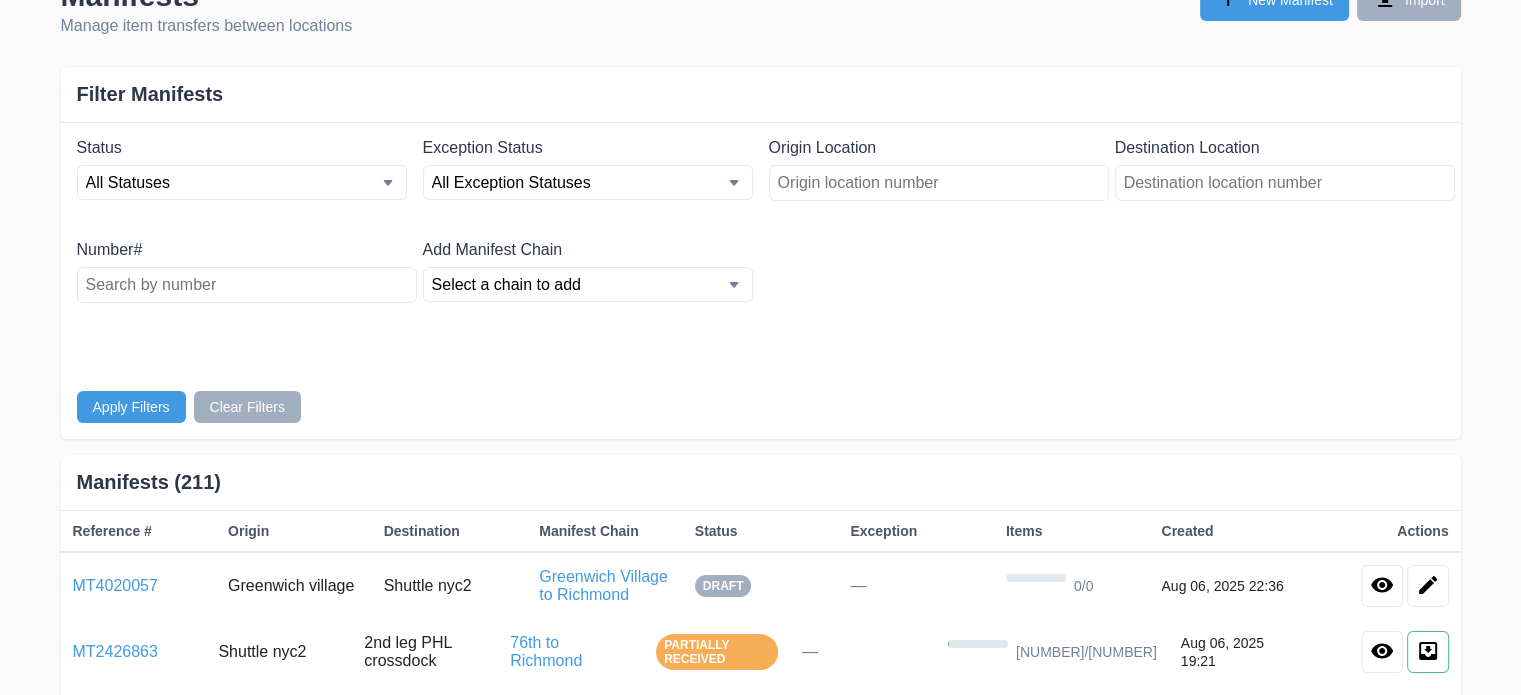 scroll, scrollTop: 249, scrollLeft: 0, axis: vertical 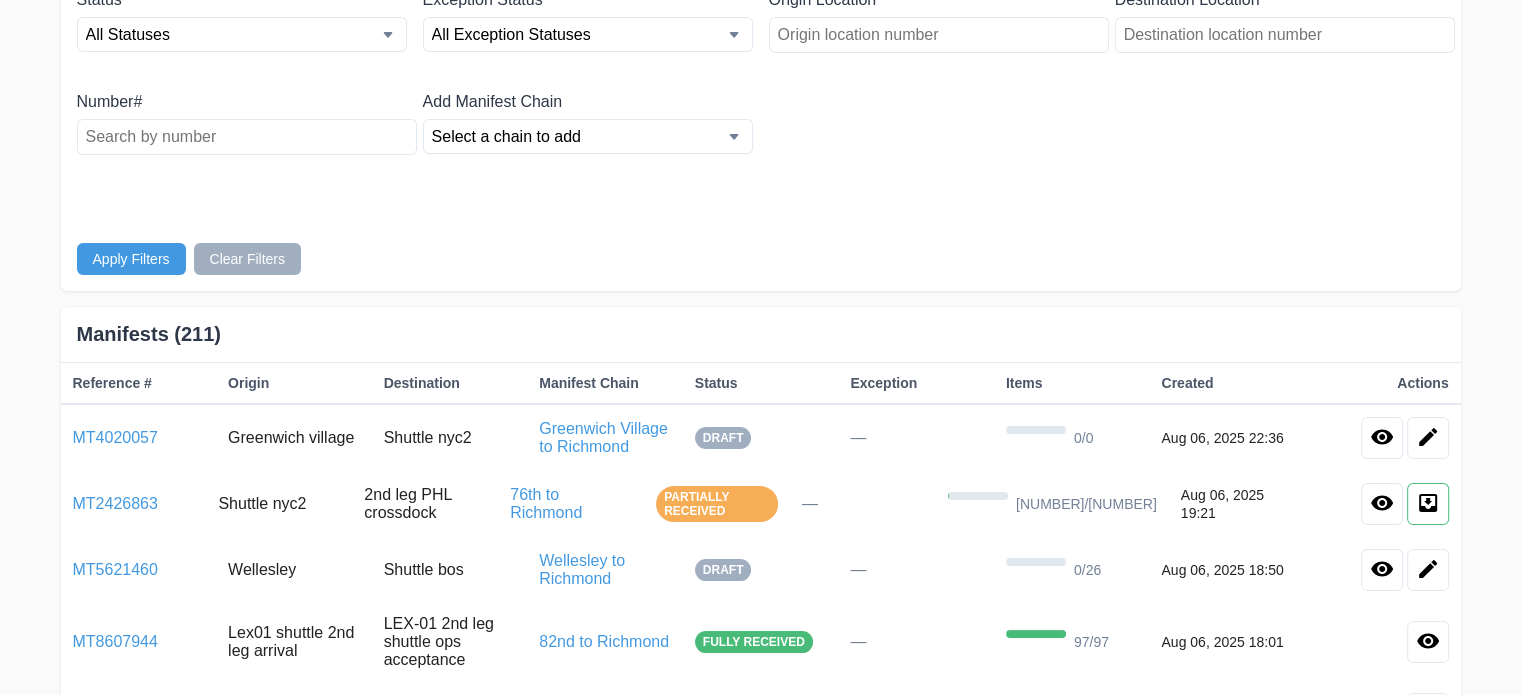 click on "MT2426863" at bounding box center [134, 504] 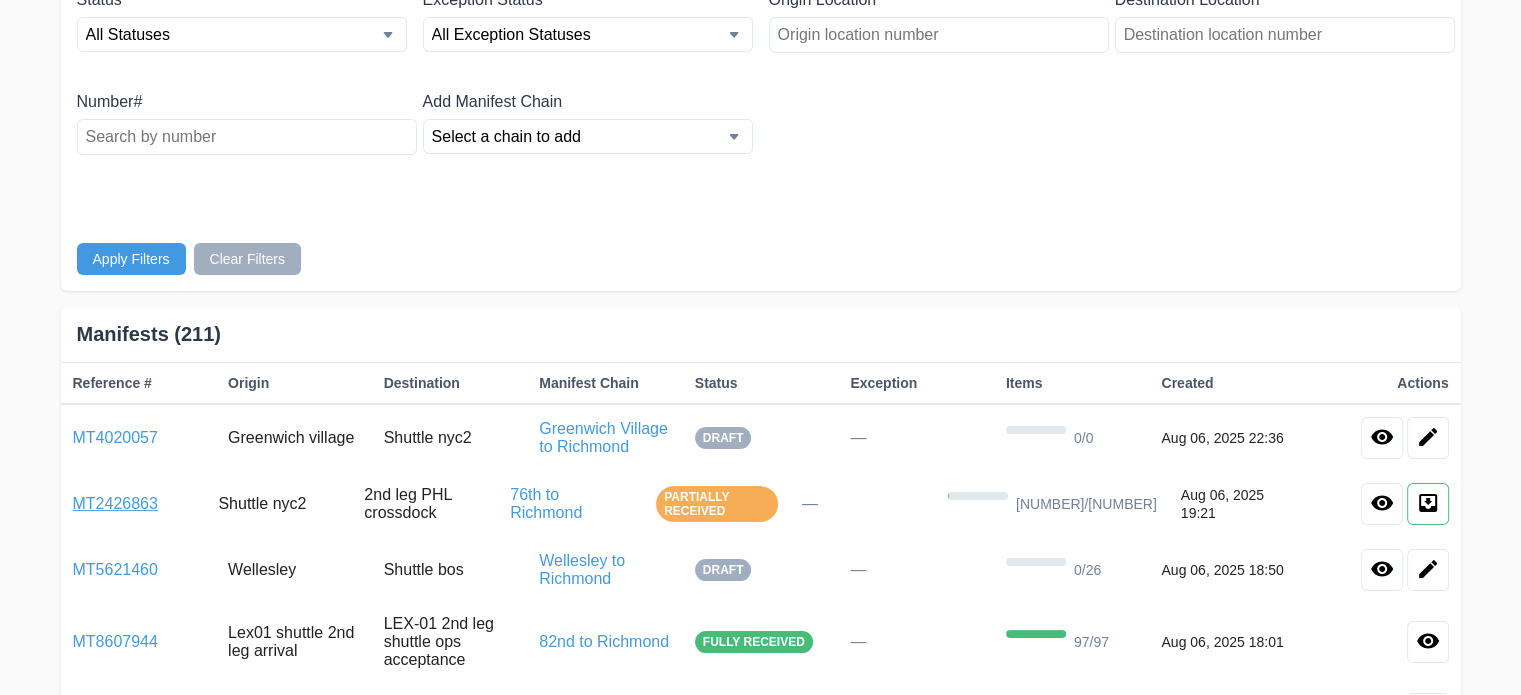 click on "MT2426863" at bounding box center (115, 503) 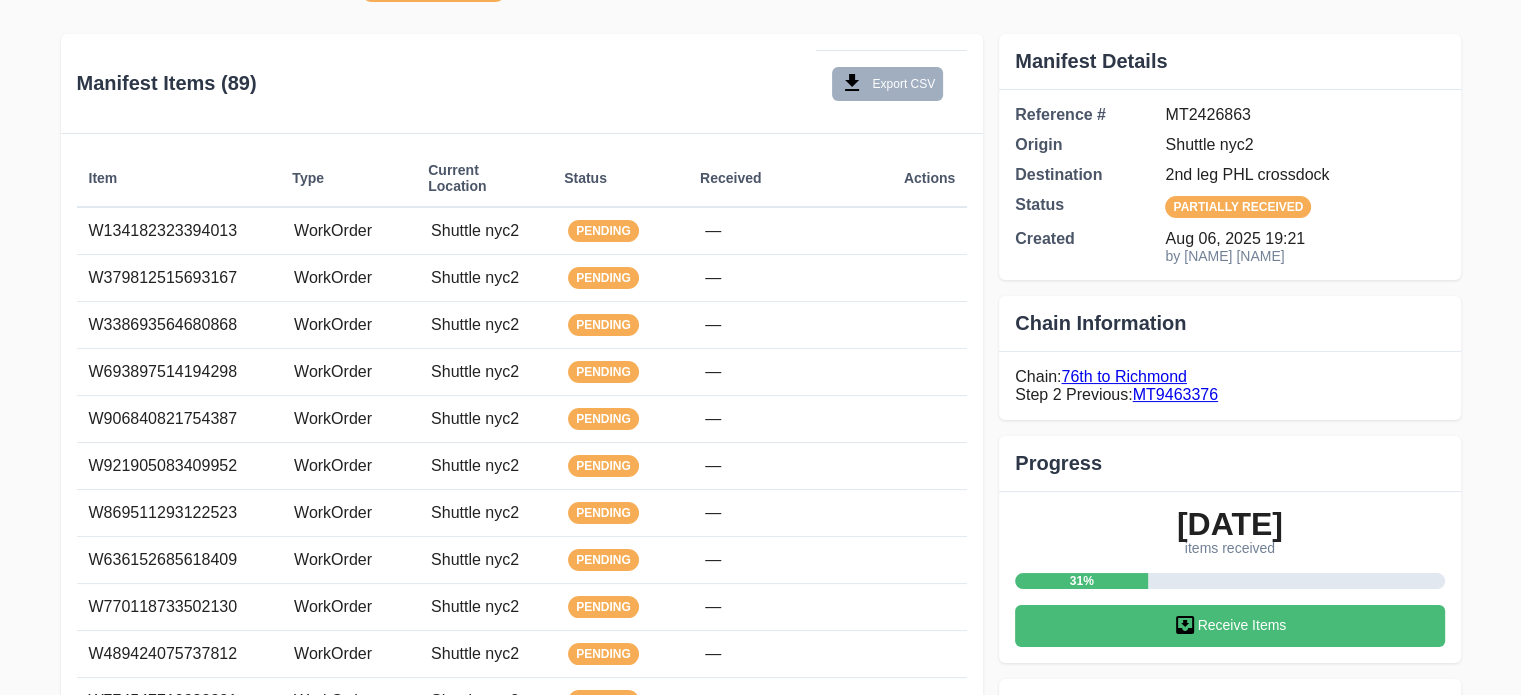 scroll, scrollTop: 0, scrollLeft: 0, axis: both 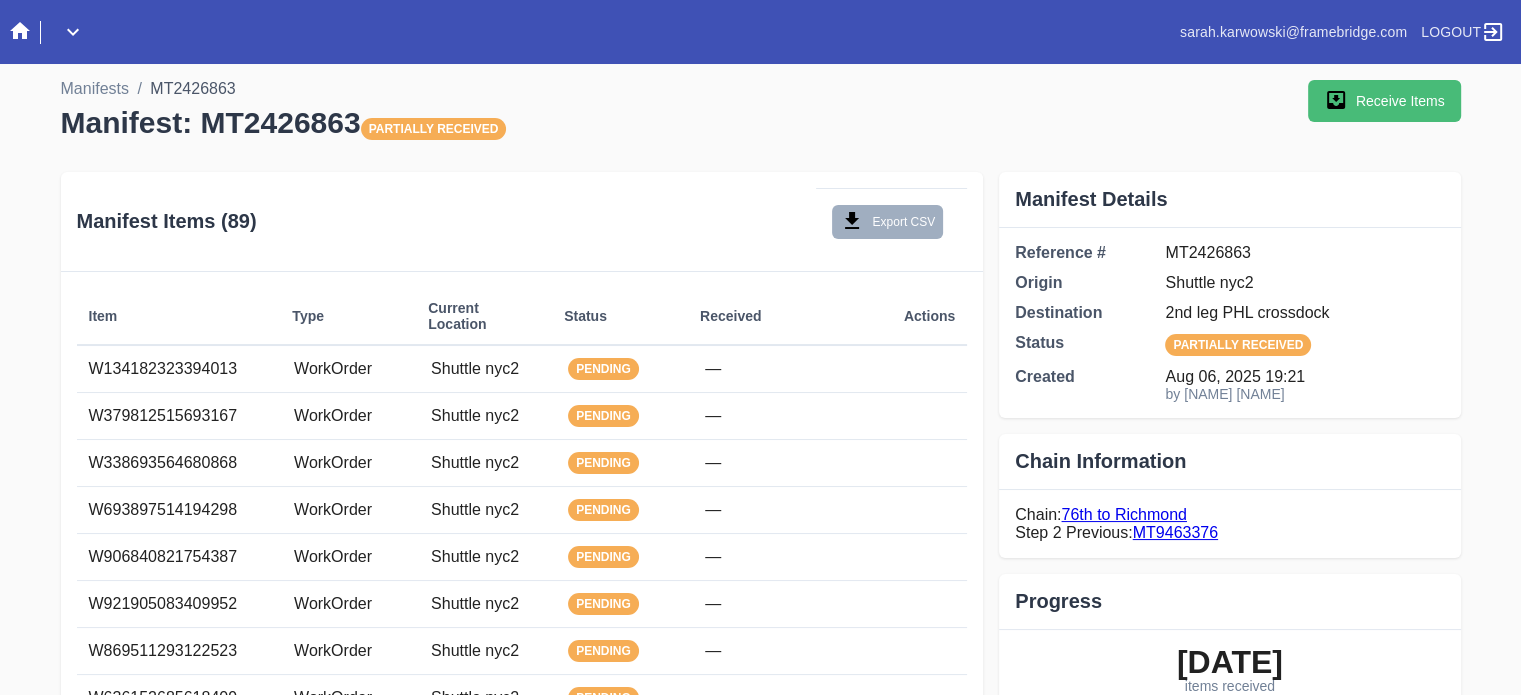 click on "Add Items to Manifest
×
Scan Item
Bulk Add from Location
Scan or Enter Barcode:
Origin location: NYC2 (PL2193935)
0 items selected
Add Items
Close
Manifests
/
MT2426863
Manifest: MT2426863
Partially received" at bounding box center [761, 2516] 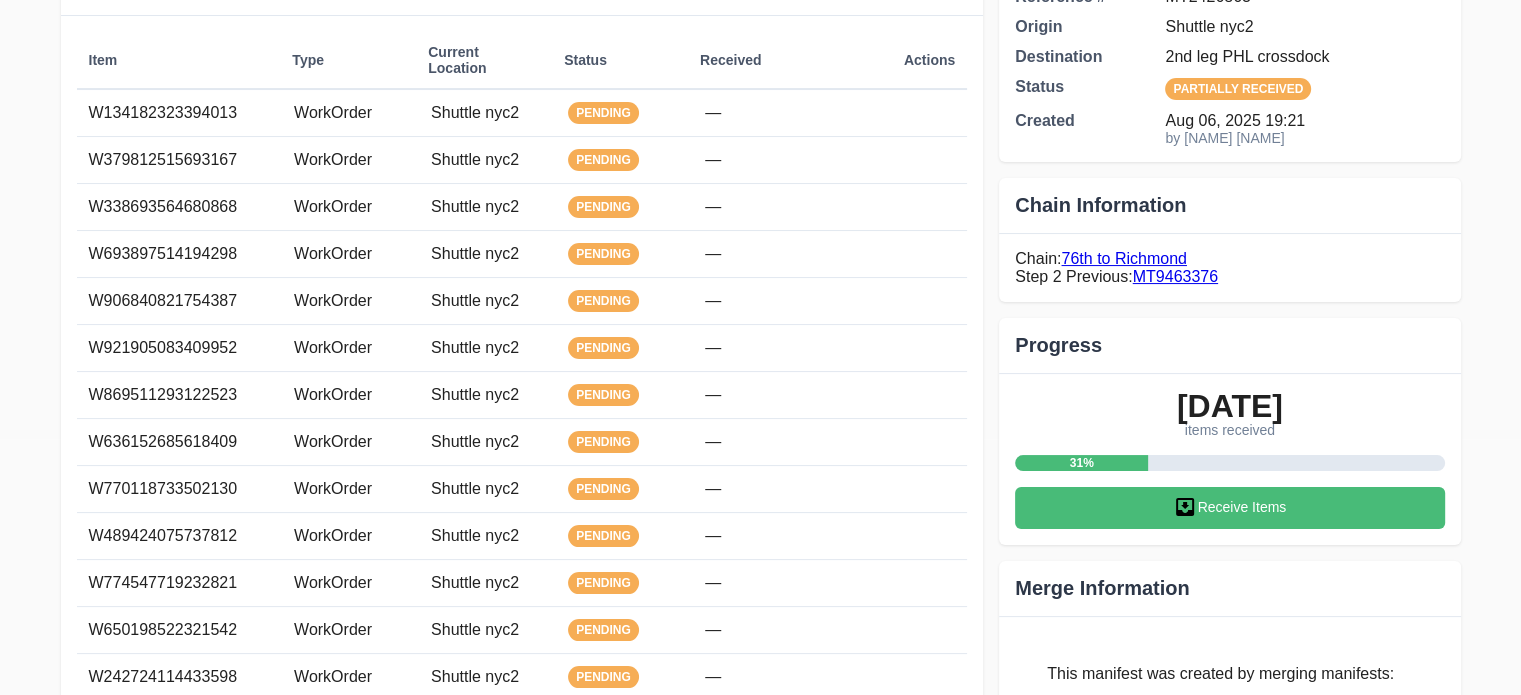 scroll, scrollTop: 256, scrollLeft: 0, axis: vertical 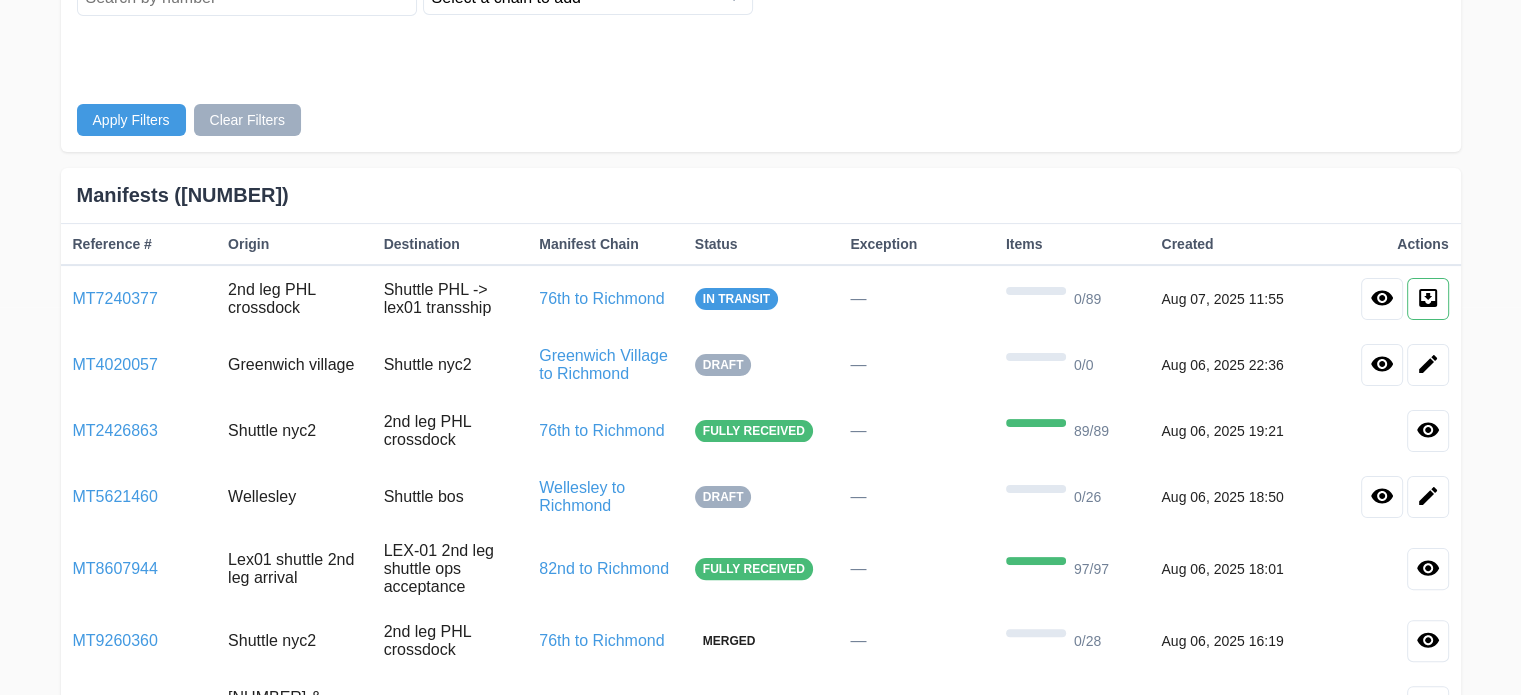 click on "MT8607944
Lex01 shuttle 2nd leg arrival
LEX-01 2nd leg shuttle ops acceptance
82nd to Richmond
Fully received
—
97/97
Aug 06, 2025 18:01" at bounding box center (761, 569) 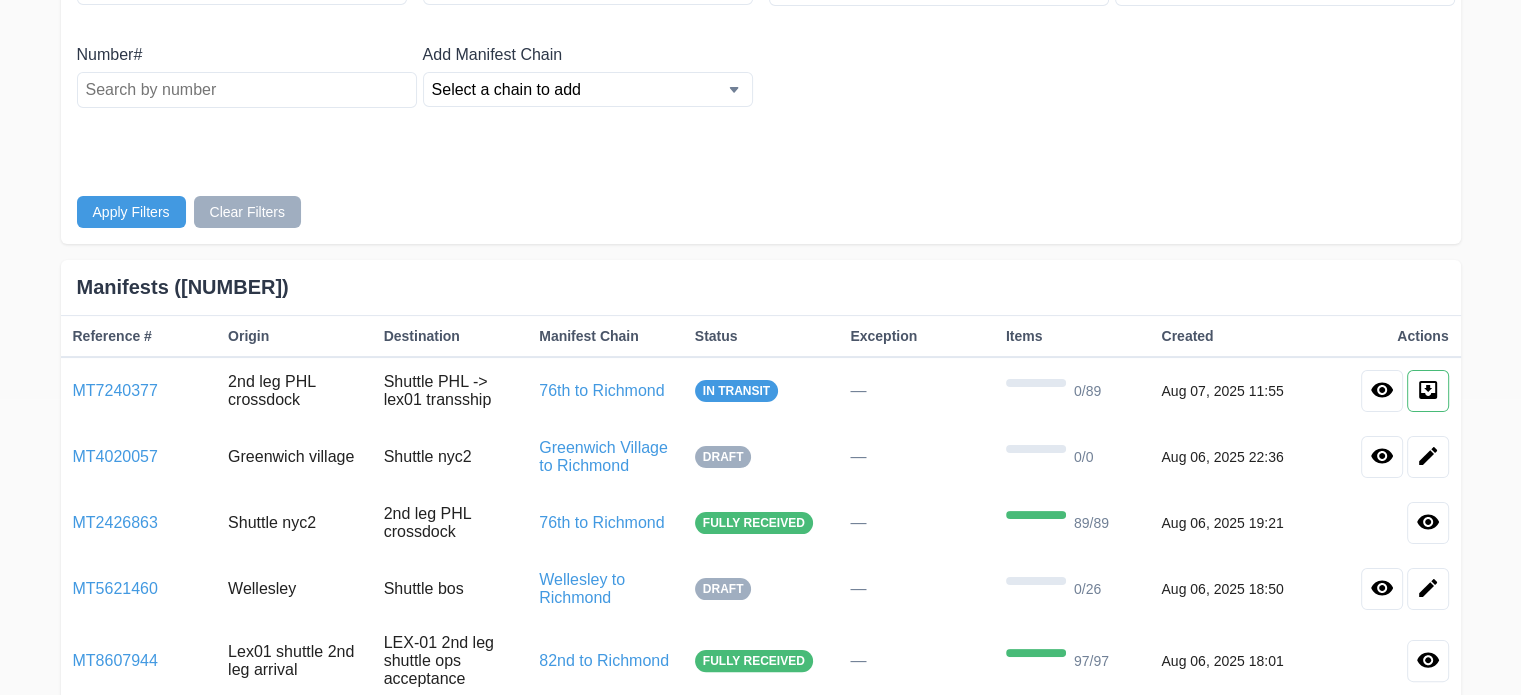scroll, scrollTop: 295, scrollLeft: 0, axis: vertical 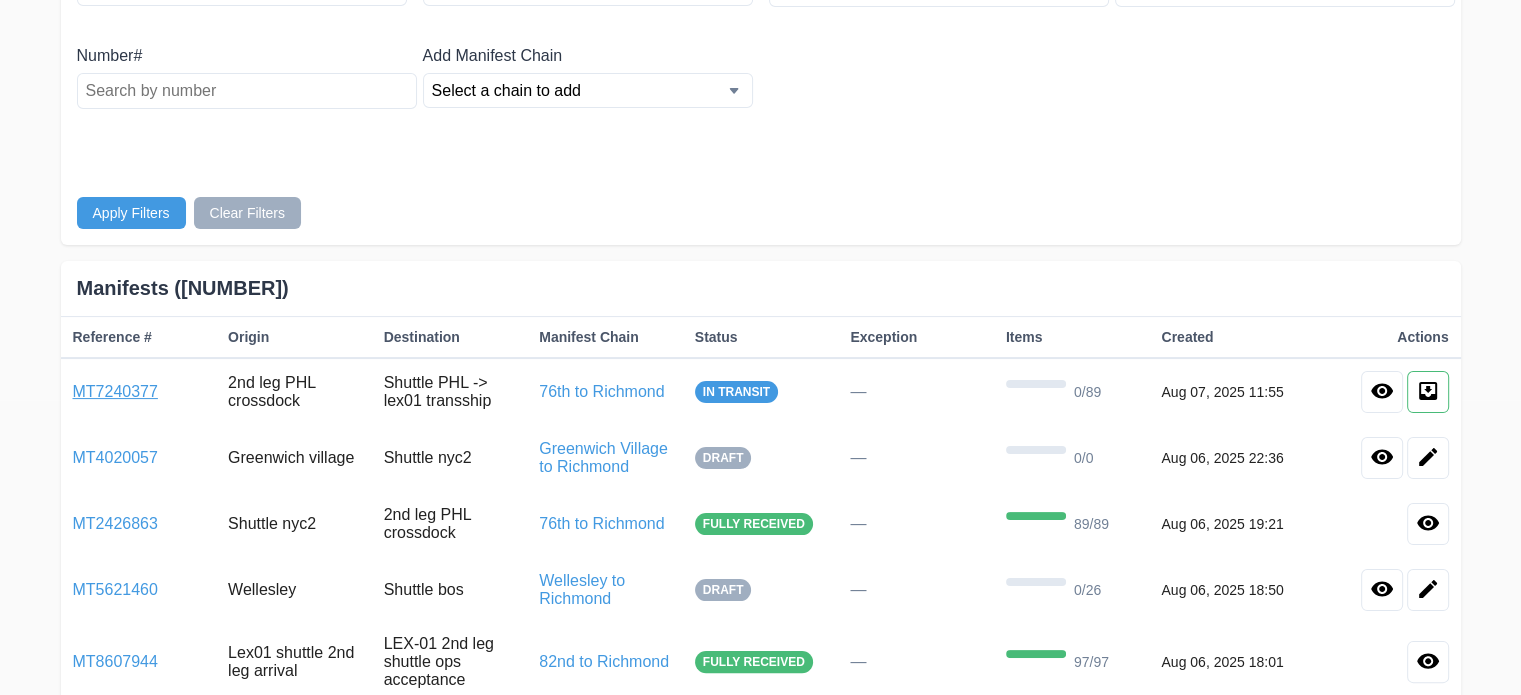 click on "MT7240377" at bounding box center [115, 391] 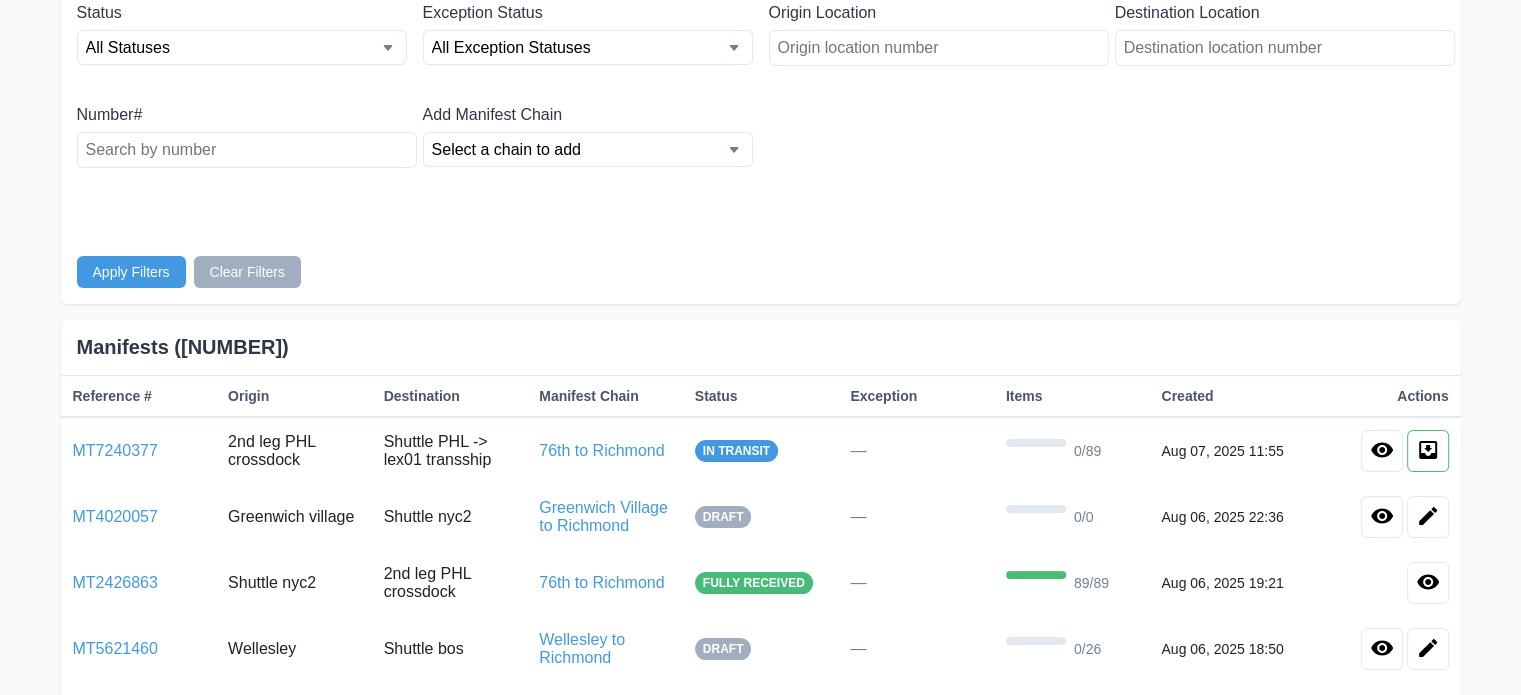 scroll, scrollTop: 318, scrollLeft: 0, axis: vertical 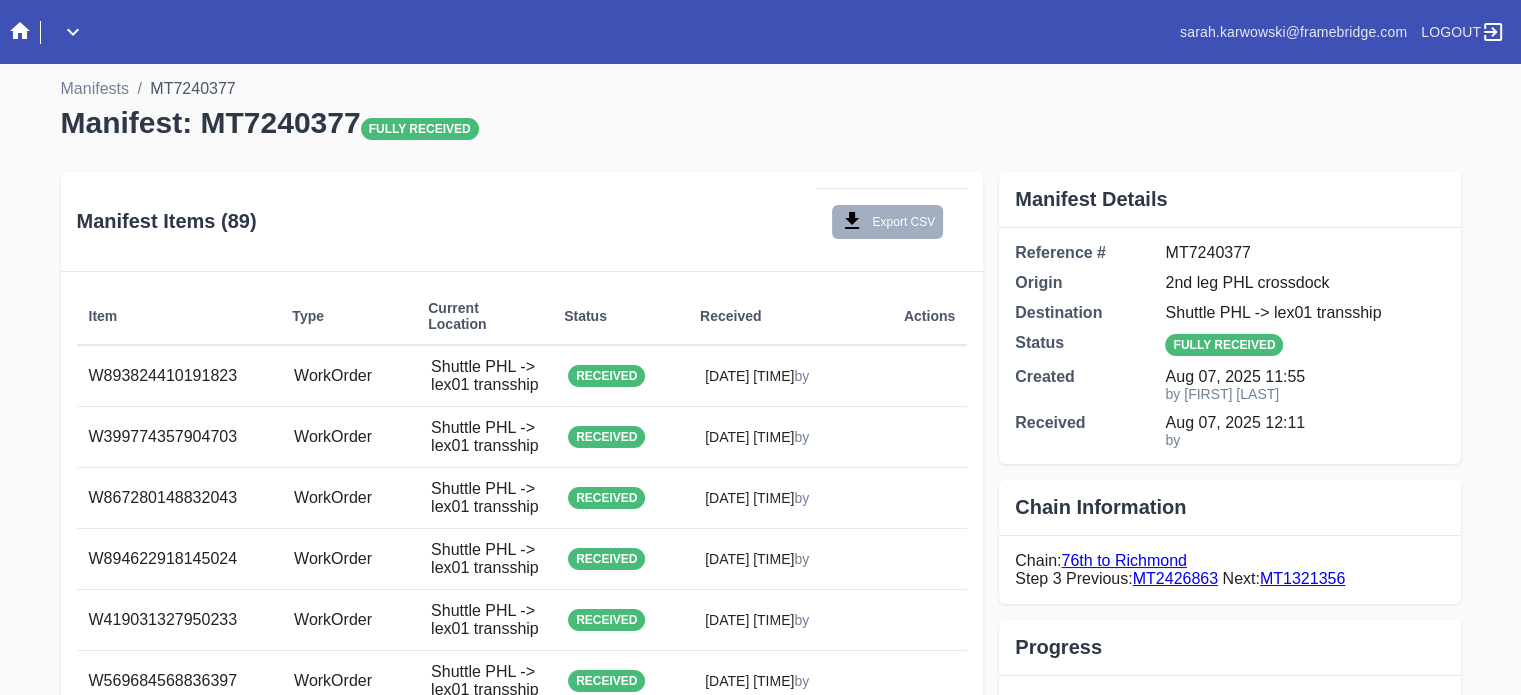 click on "Manifest: MT7240377
×
Scan Item
Bulk Add from Location
Scan or Enter Barcode:
Origin location: 2nd Leg PHL Crossdock (PL7786573)
0 items selected
Add Items
Close
Manifests
/
MT7240377
Manifest: MT7240377" at bounding box center [761, 2943] 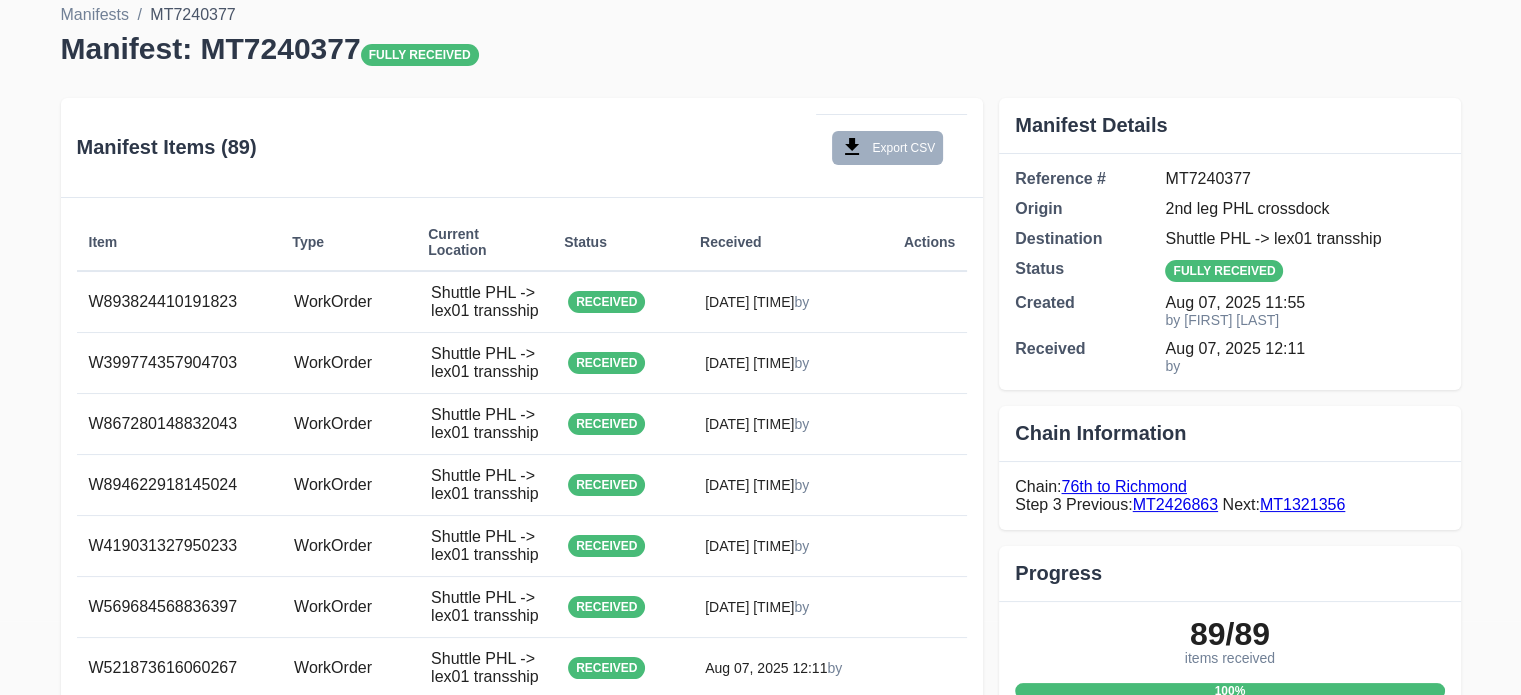 scroll, scrollTop: 75, scrollLeft: 0, axis: vertical 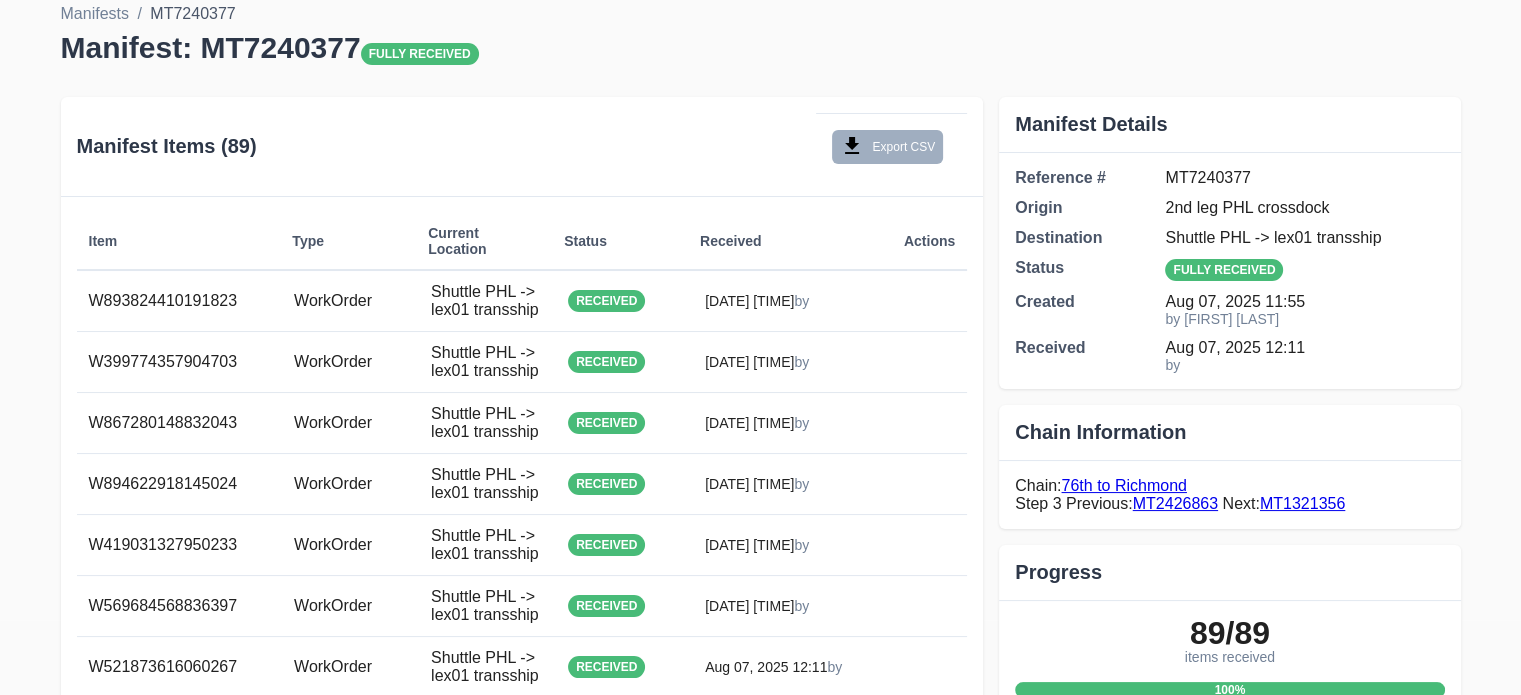 click on "Manifest: MT7240377
×
Scan Item
Bulk Add from Location
Scan or Enter Barcode:
Origin location: 2nd Leg PHL Crossdock (PL7786573)
0 items selected
Add Items
Close
Manifests
/
MT7240377
Manifest: MT7240377" at bounding box center [760, 2868] 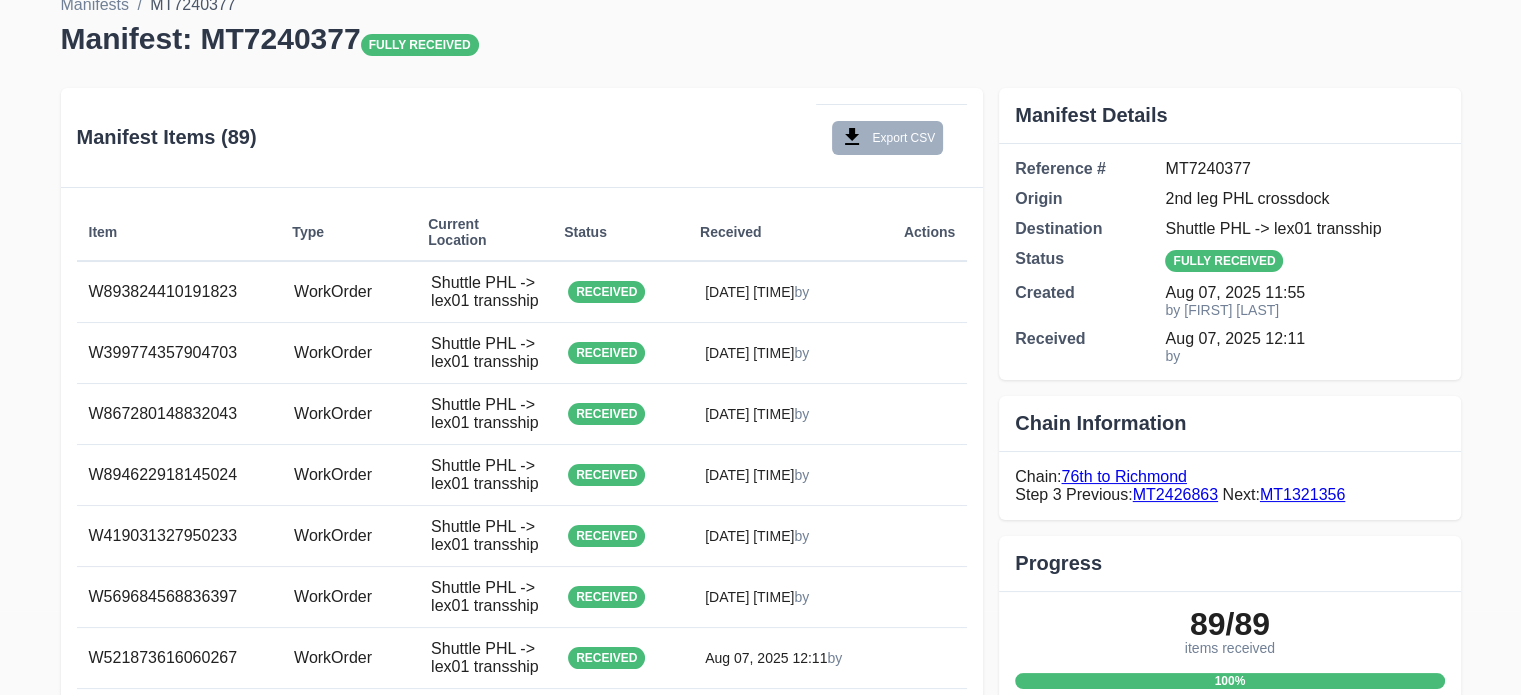 scroll, scrollTop: 86, scrollLeft: 0, axis: vertical 